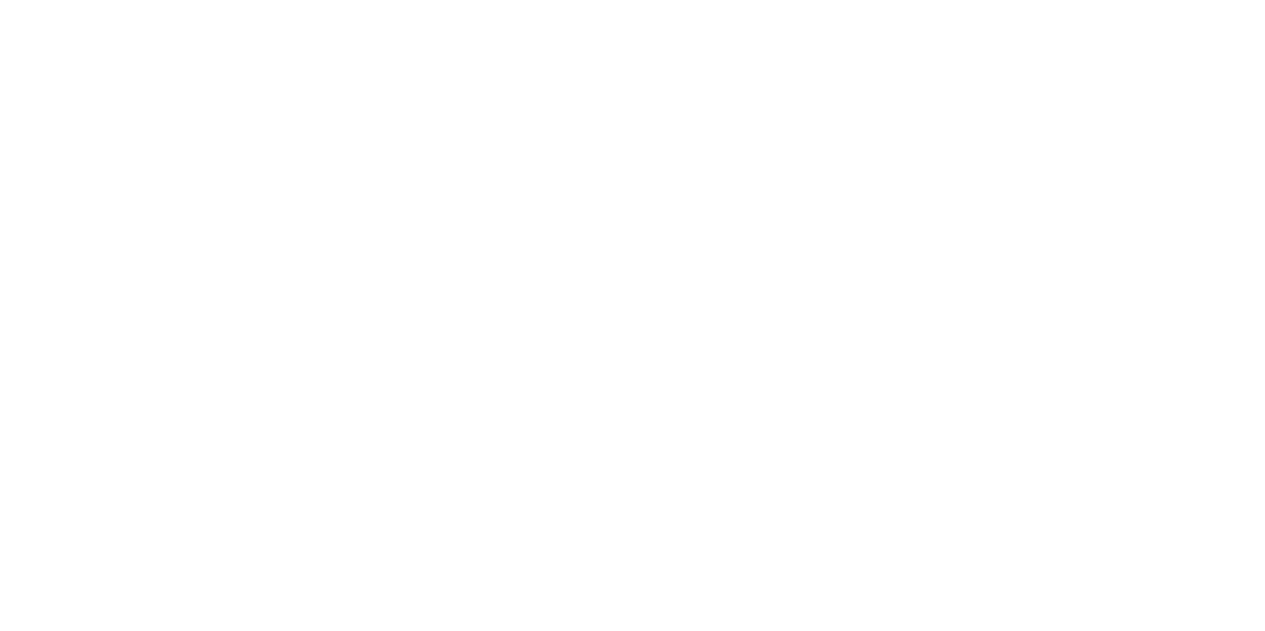 scroll, scrollTop: 0, scrollLeft: 0, axis: both 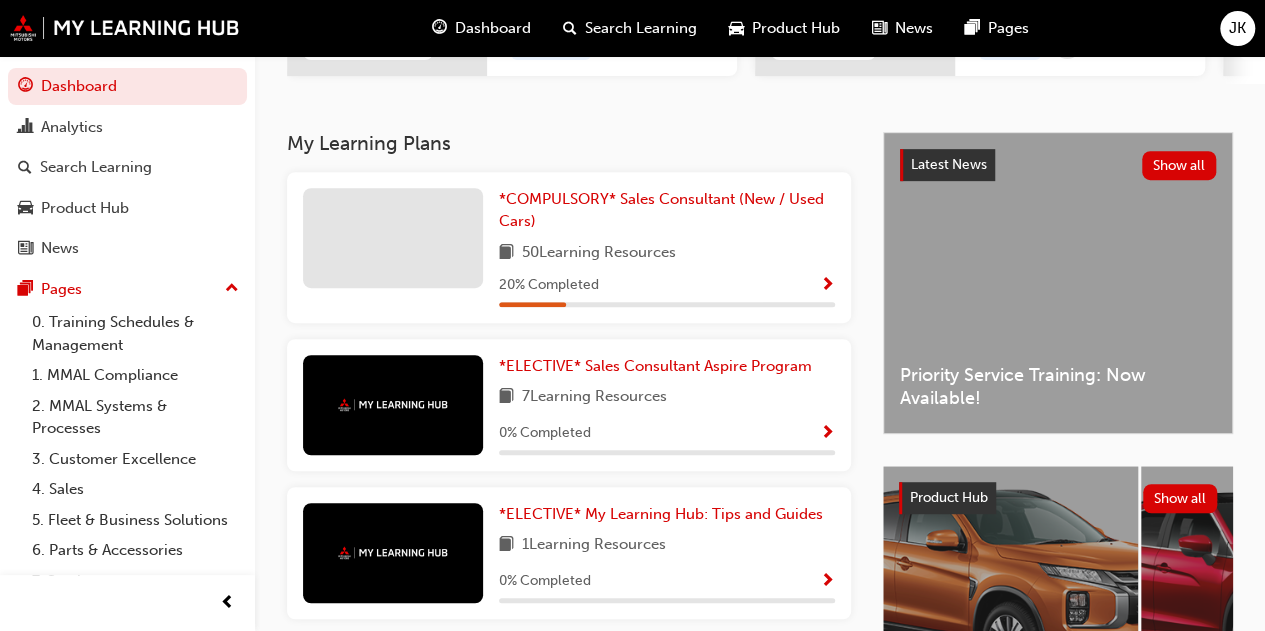 click at bounding box center [827, 286] 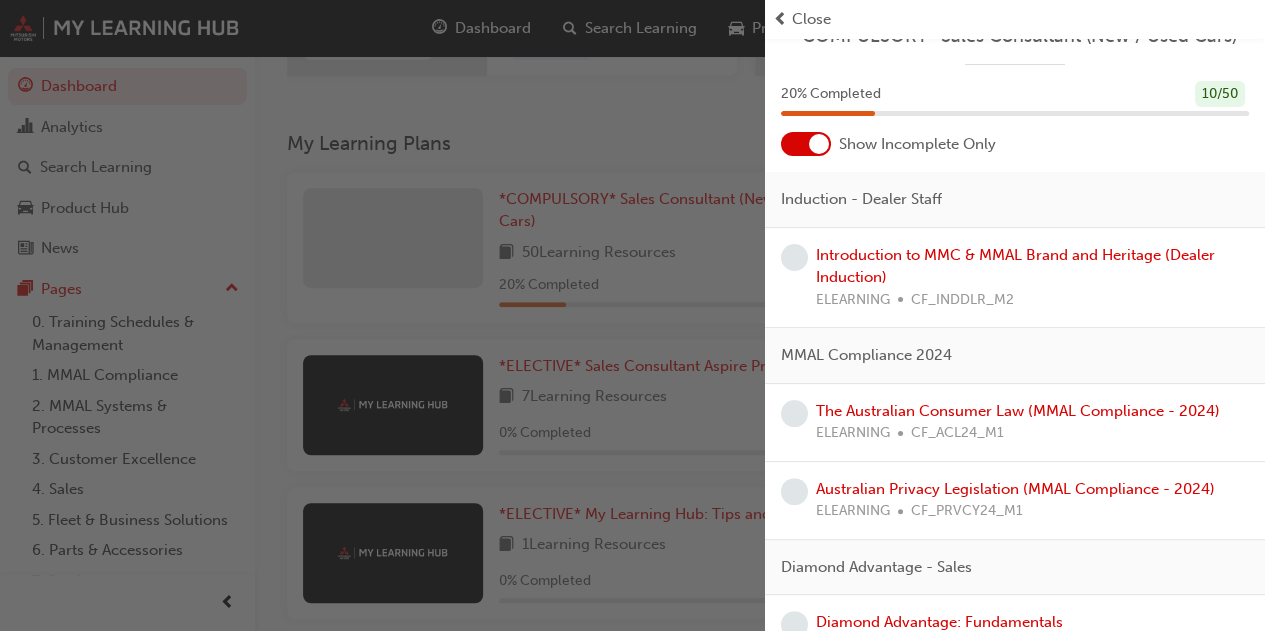 scroll, scrollTop: 28, scrollLeft: 0, axis: vertical 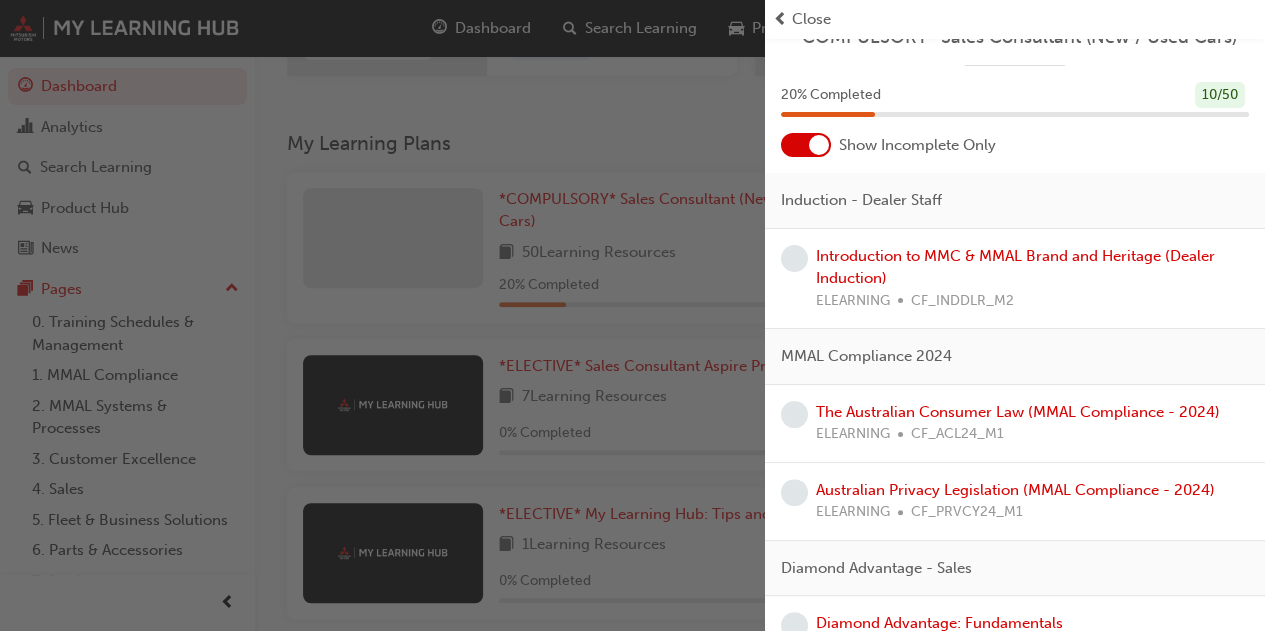 click at bounding box center [819, 145] 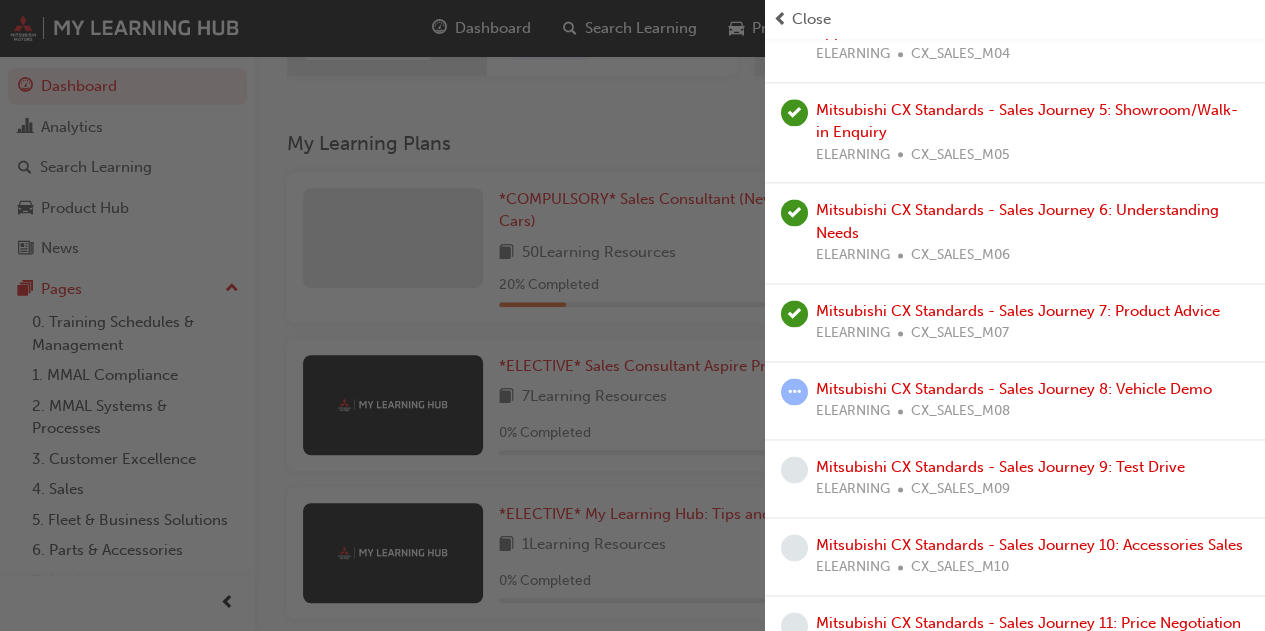 scroll, scrollTop: 1343, scrollLeft: 0, axis: vertical 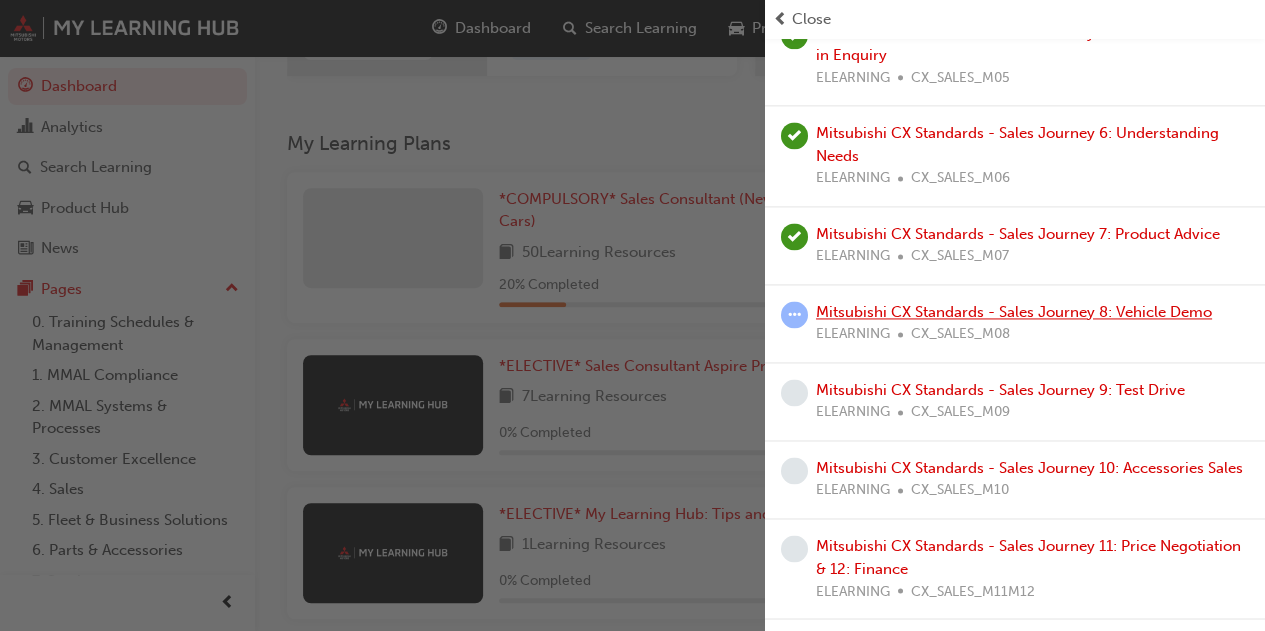 click on "Mitsubishi CX Standards - Sales Journey 8: Vehicle Demo" at bounding box center [1014, 312] 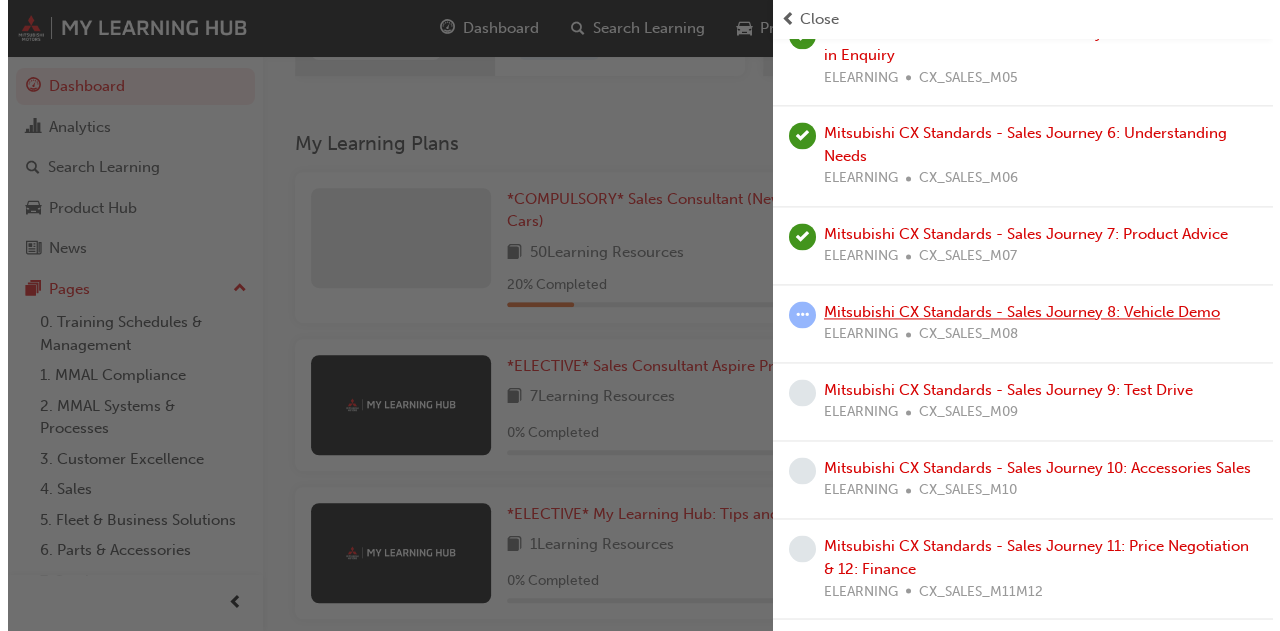 scroll, scrollTop: 0, scrollLeft: 0, axis: both 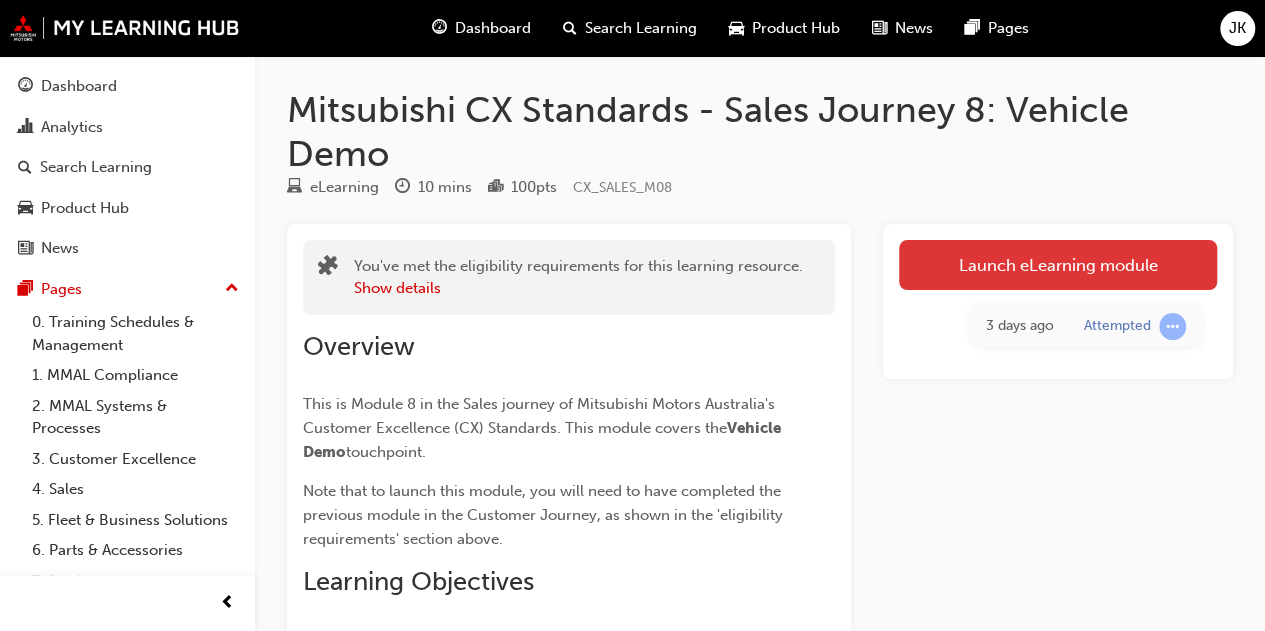 click on "Launch eLearning module" at bounding box center (1058, 265) 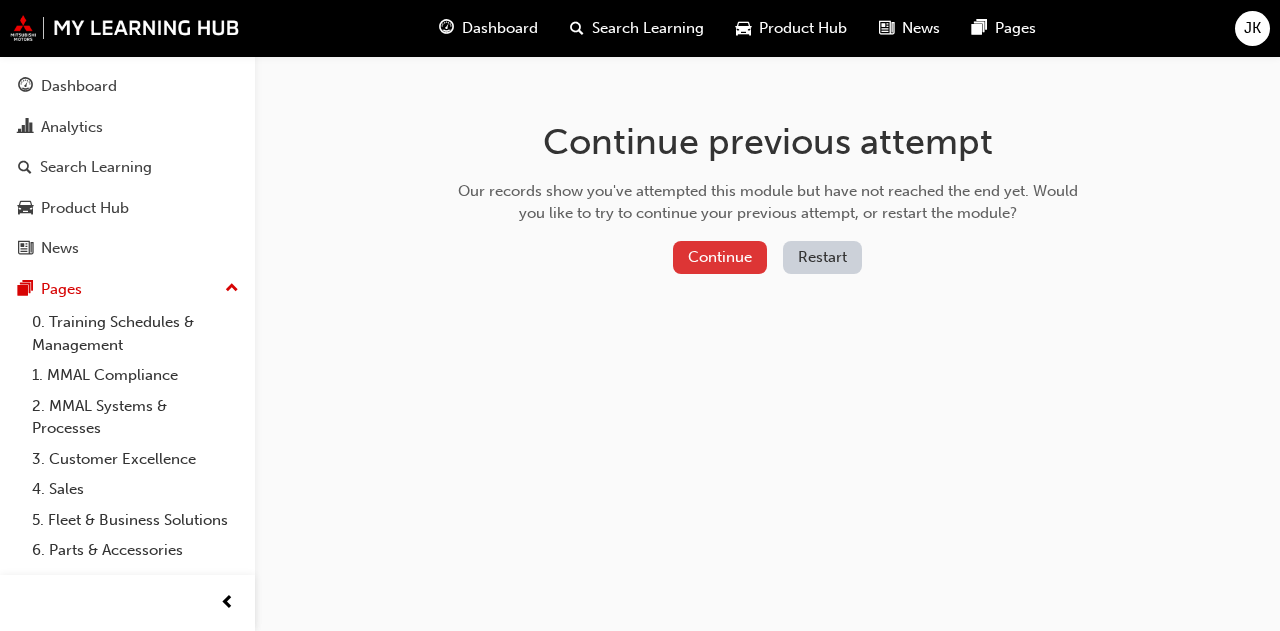 click on "Continue" at bounding box center (720, 257) 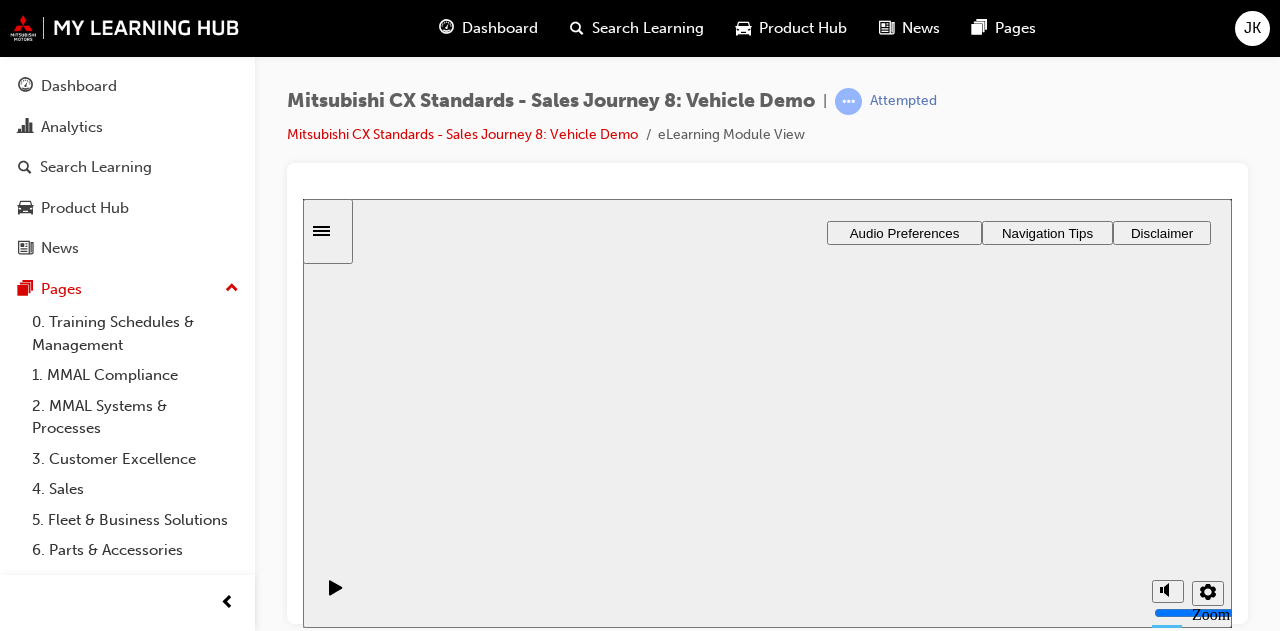 scroll, scrollTop: 0, scrollLeft: 0, axis: both 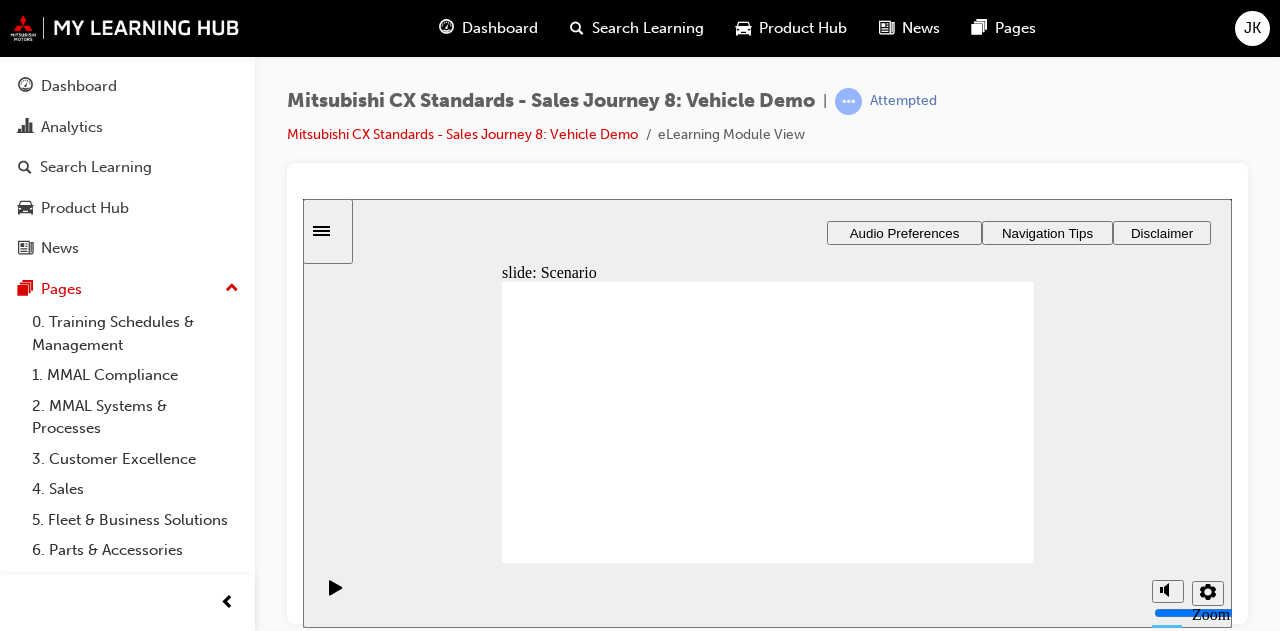 click on "Mitsubishi CX Standards - Sales Journey 8: Vehicle Demo | Attempted Mitsubishi CX Standards - Sales Journey 8: Vehicle Demo eLearning Module View" at bounding box center [767, 318] 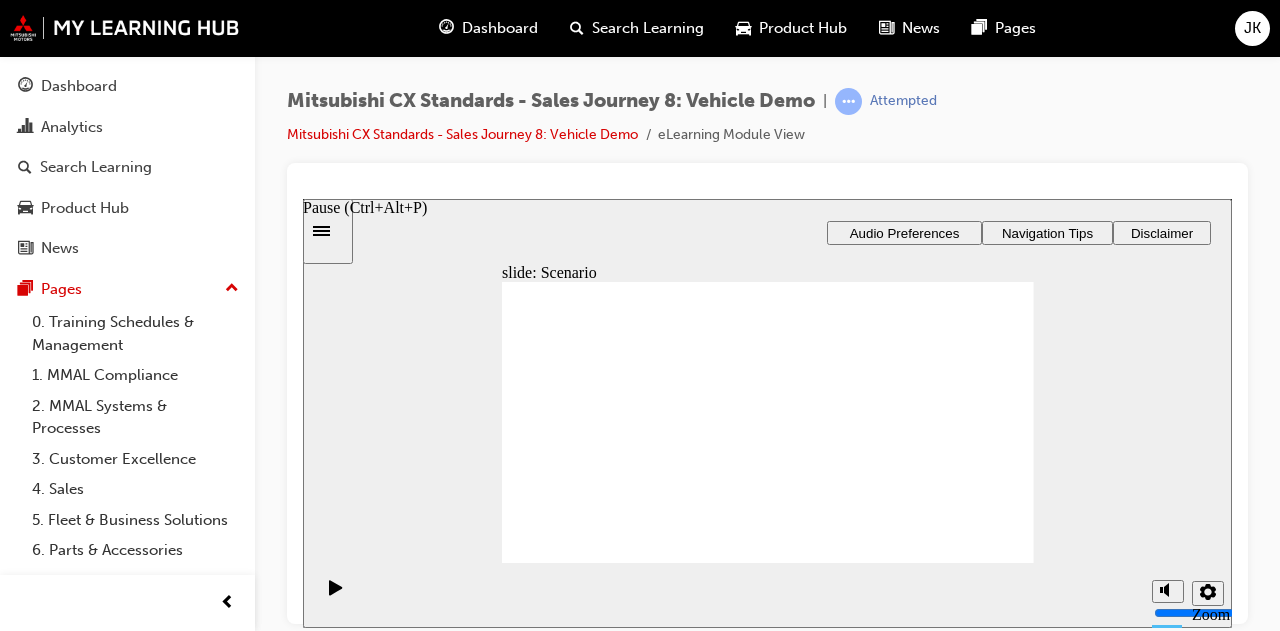 click 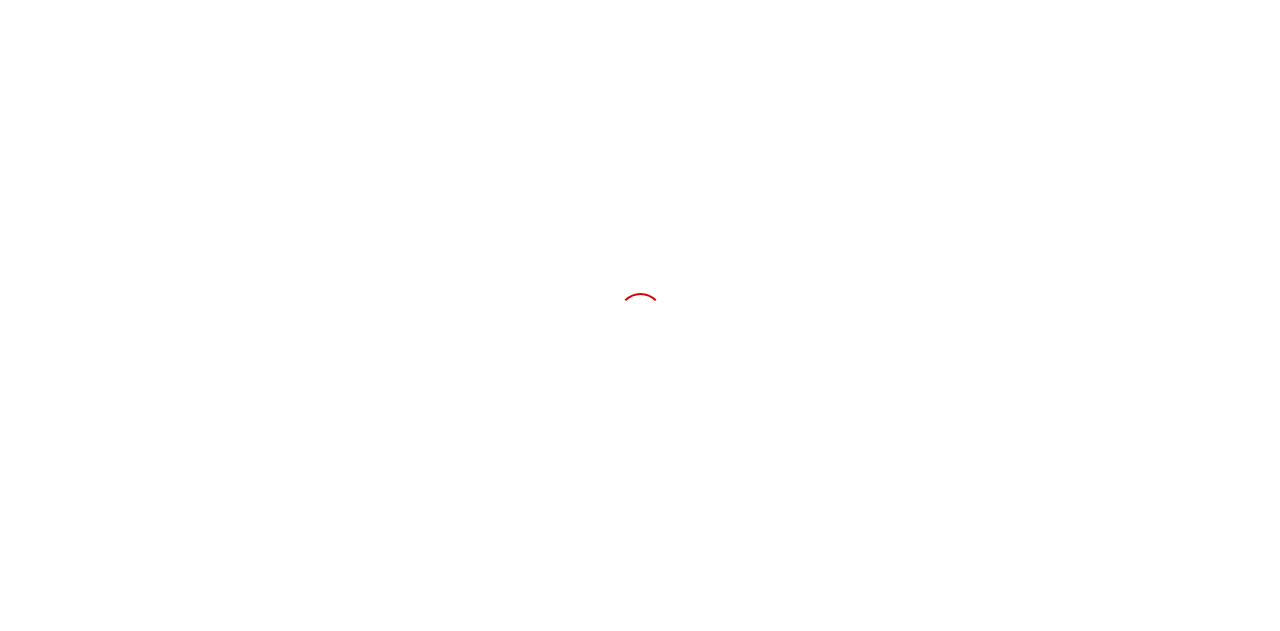 scroll, scrollTop: 0, scrollLeft: 0, axis: both 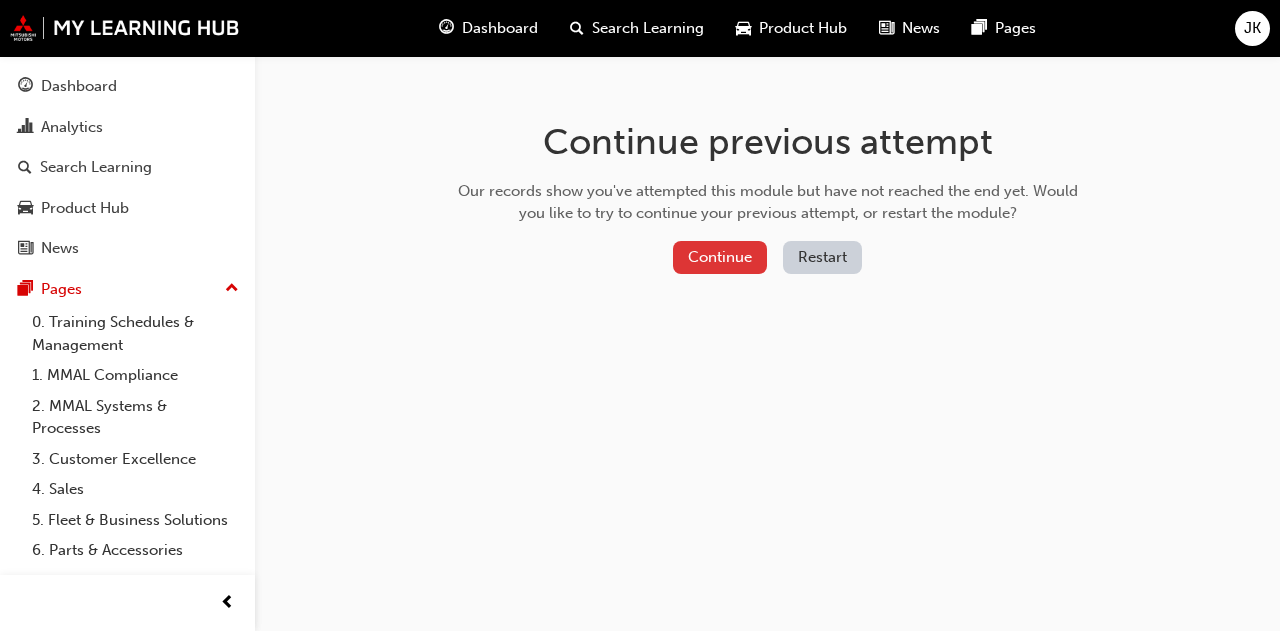 click on "Continue" at bounding box center (720, 257) 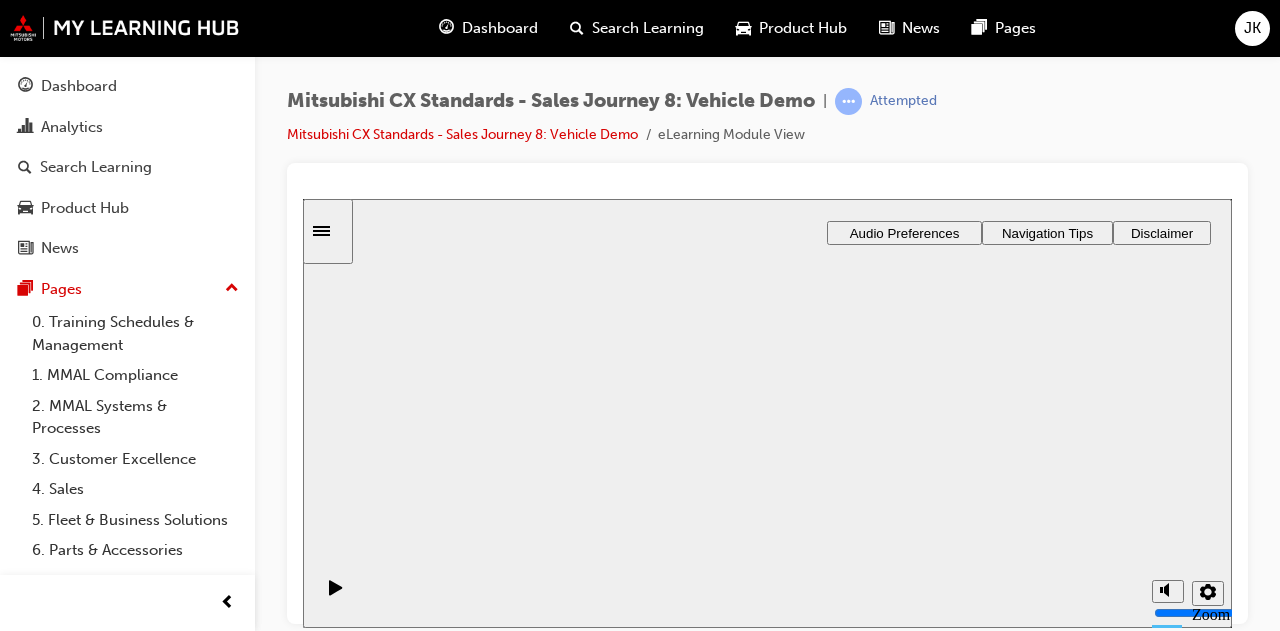 scroll, scrollTop: 0, scrollLeft: 0, axis: both 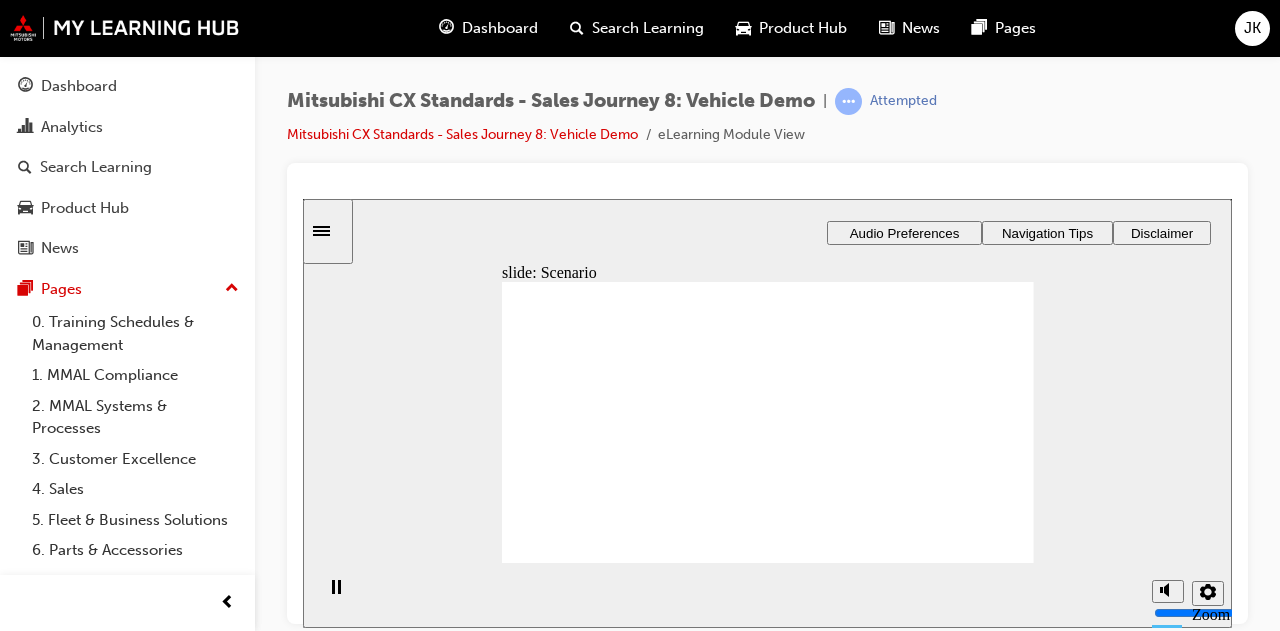 checkbox on "true" 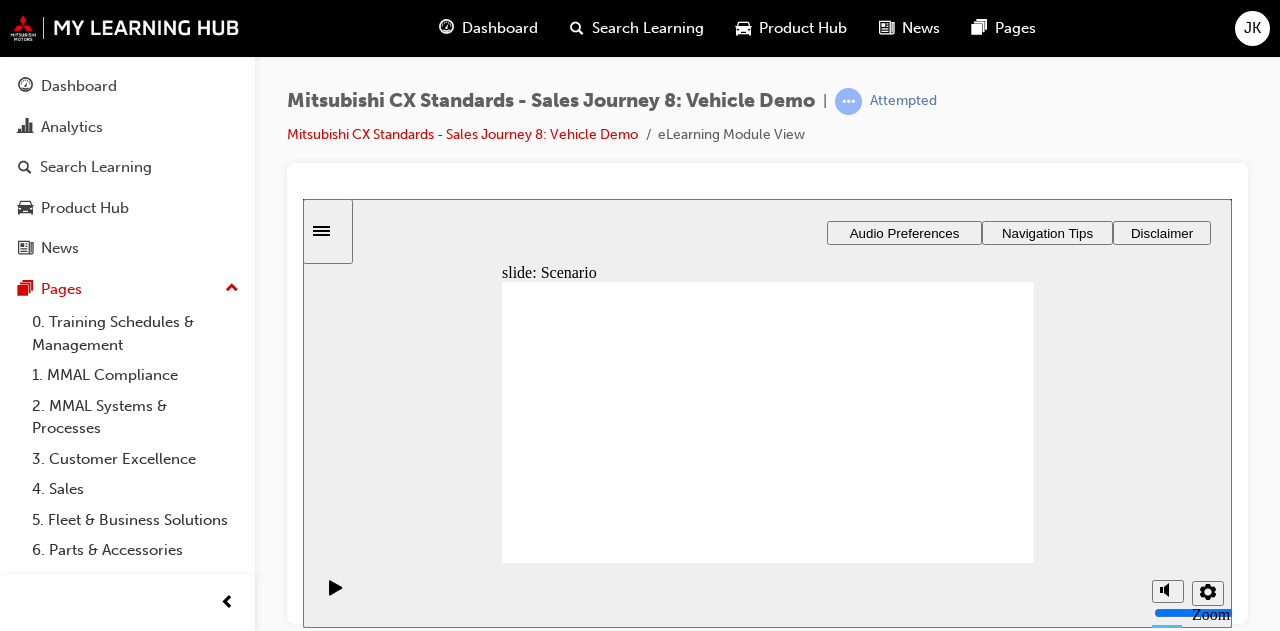 checkbox on "false" 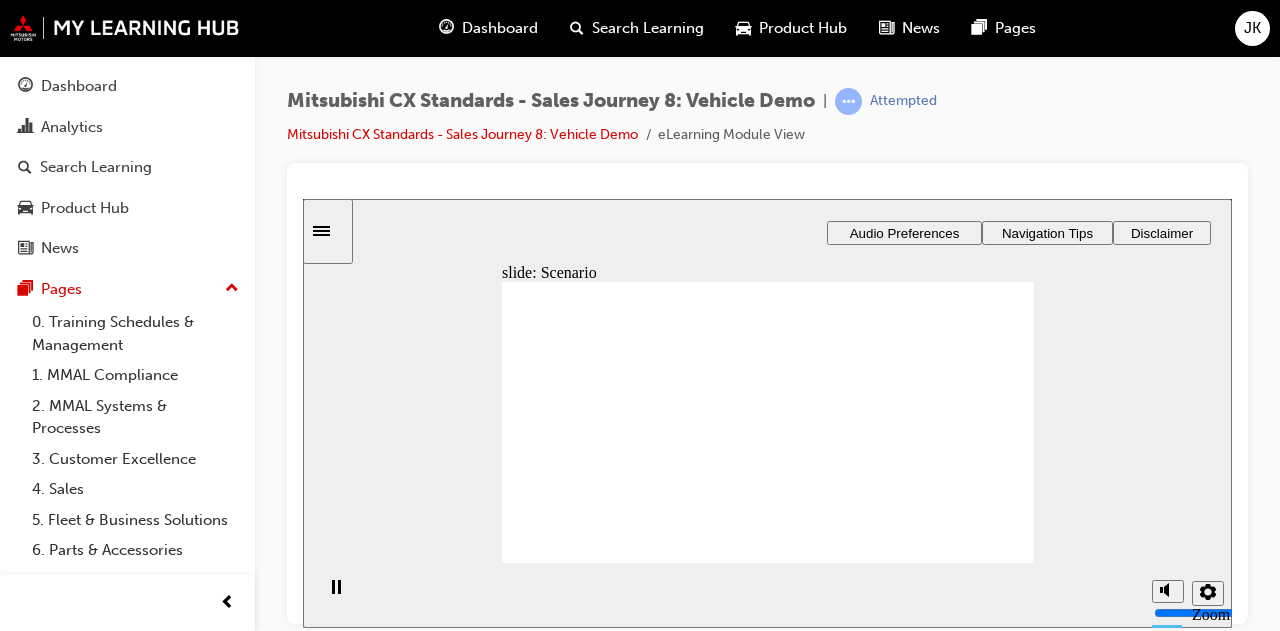 click 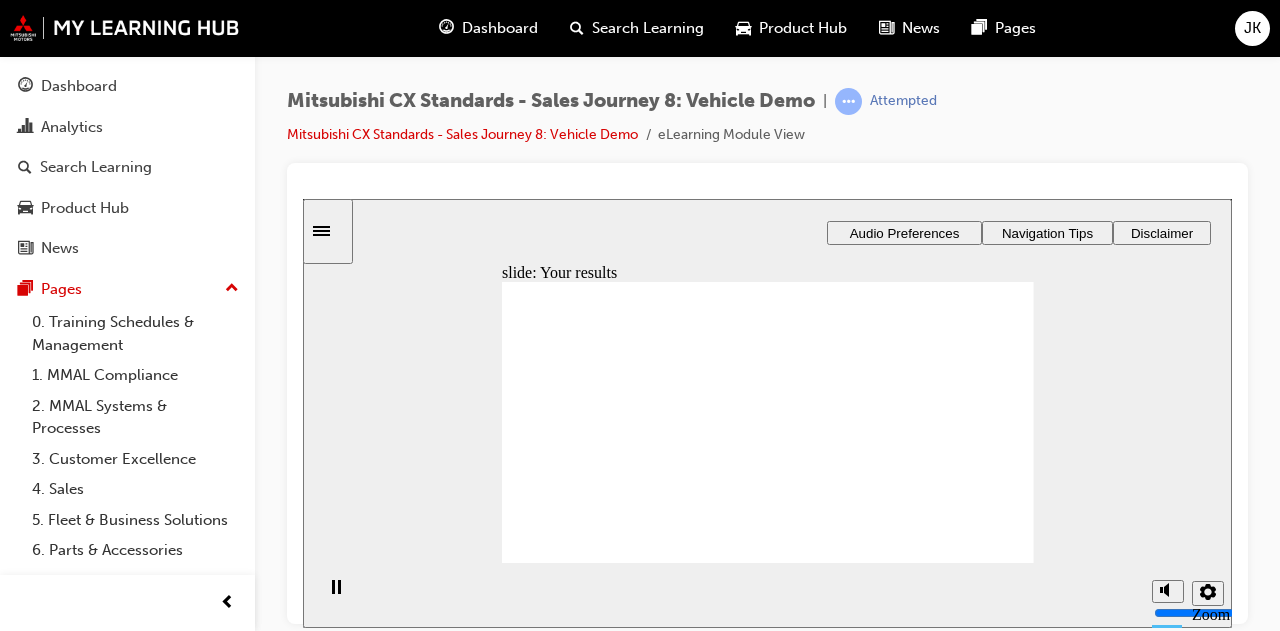 click 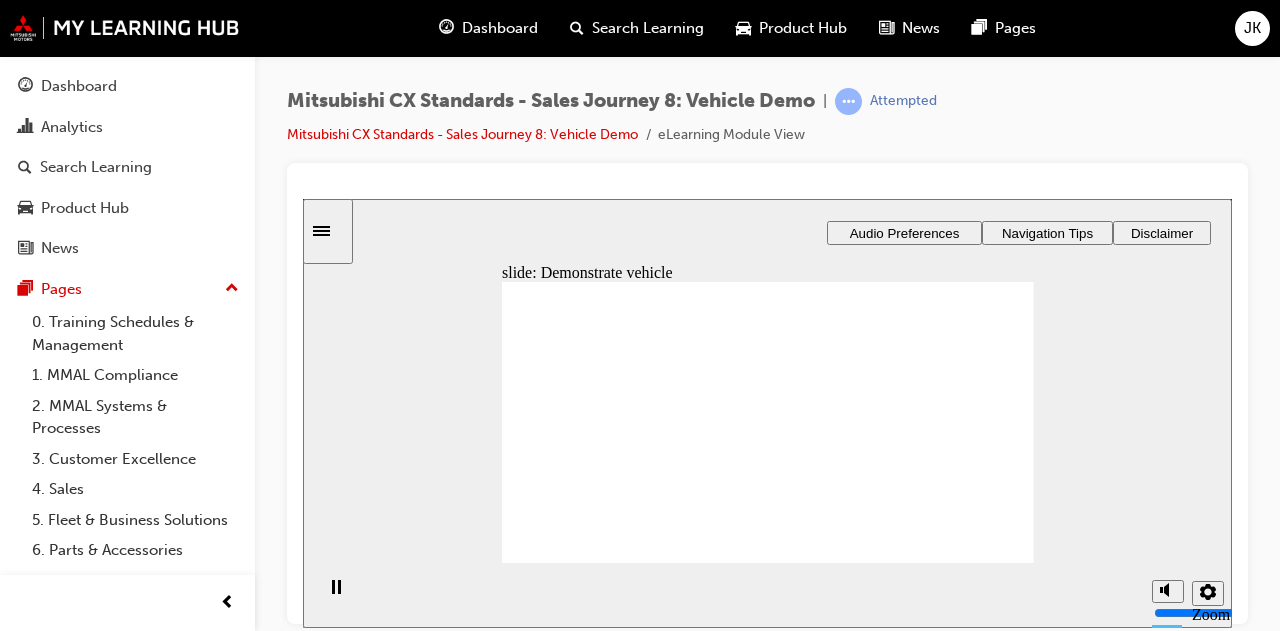checkbox on "true" 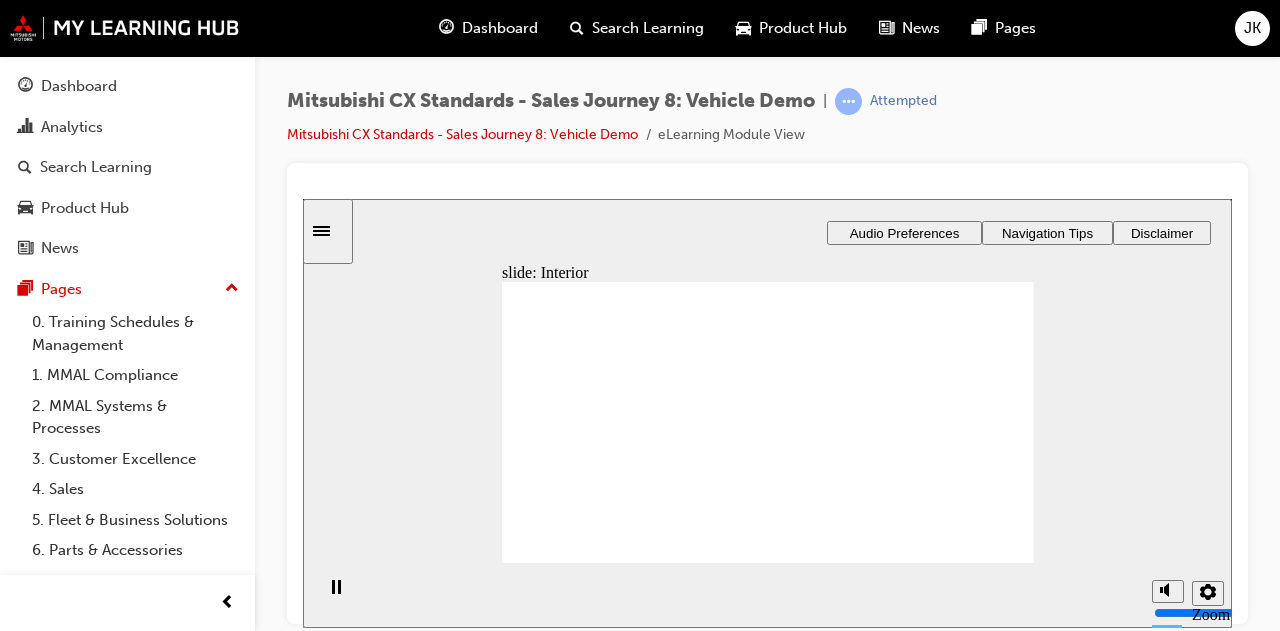 drag, startPoint x: 628, startPoint y: 443, endPoint x: 804, endPoint y: 434, distance: 176.22997 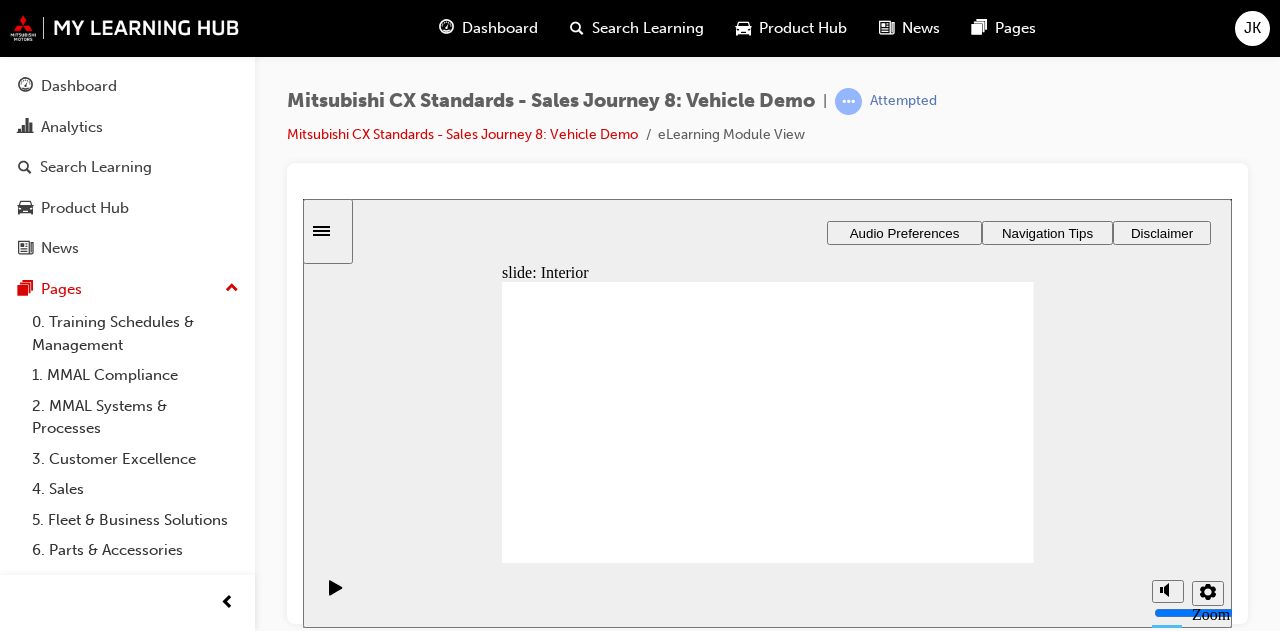 drag, startPoint x: 619, startPoint y: 445, endPoint x: 772, endPoint y: 446, distance: 153.00327 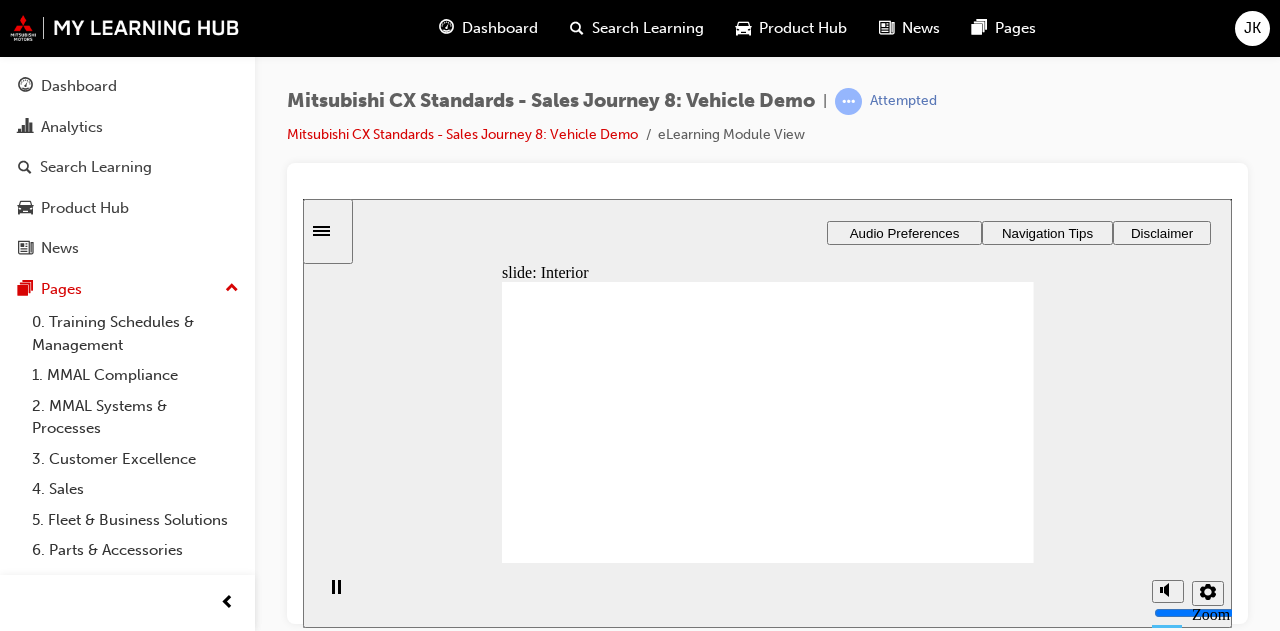 click 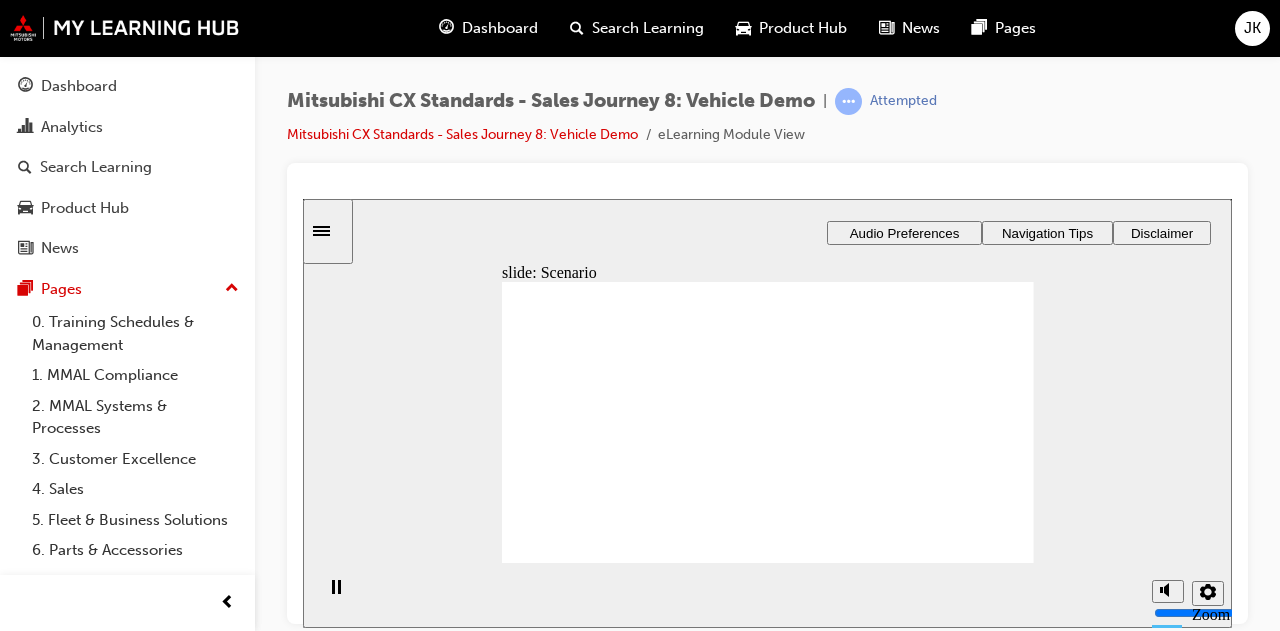 drag, startPoint x: 706, startPoint y: 385, endPoint x: 652, endPoint y: 416, distance: 62.26556 